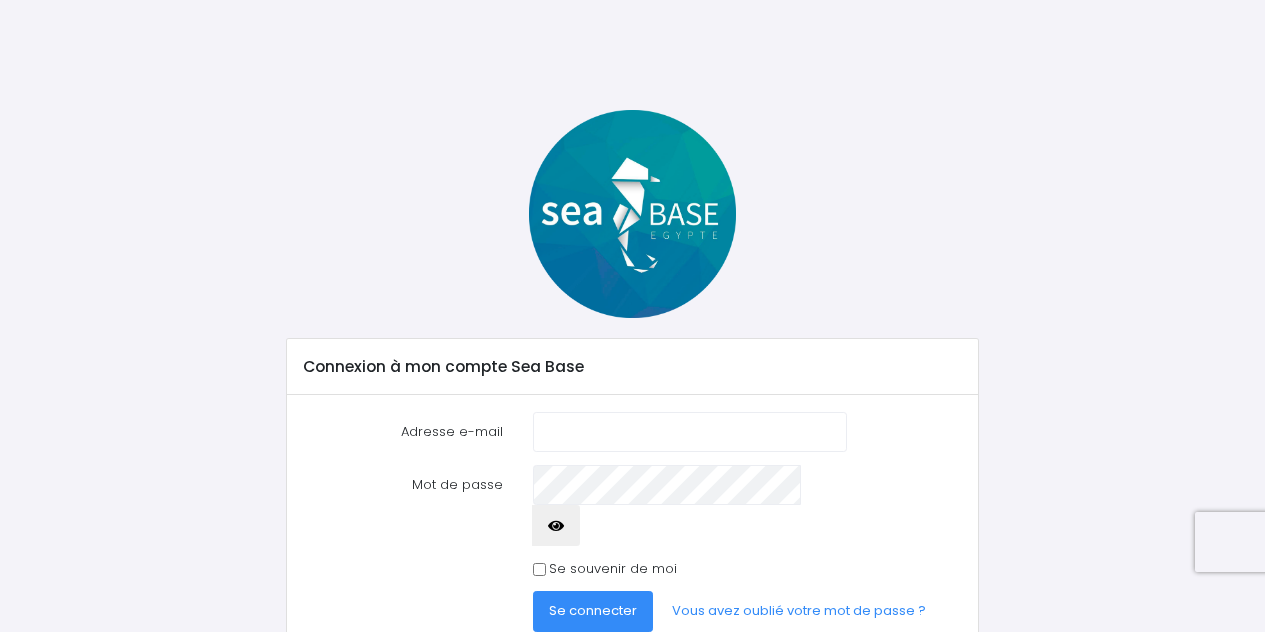 scroll, scrollTop: 0, scrollLeft: 0, axis: both 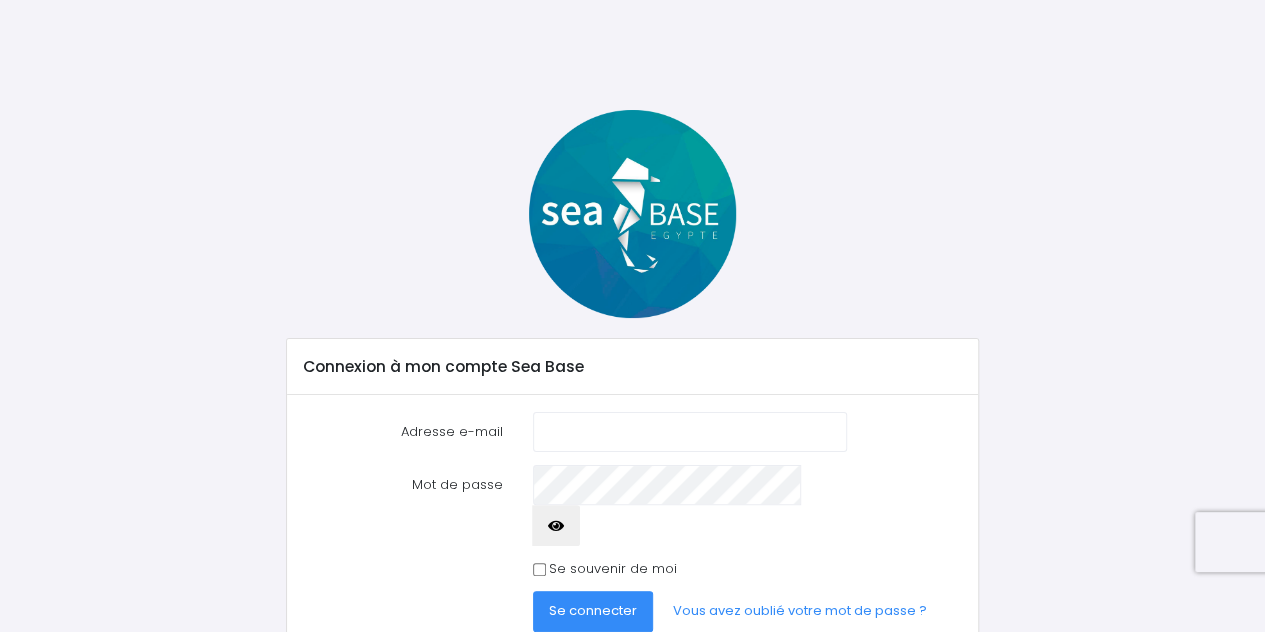 click on "Adresse e-mail" at bounding box center [690, 432] 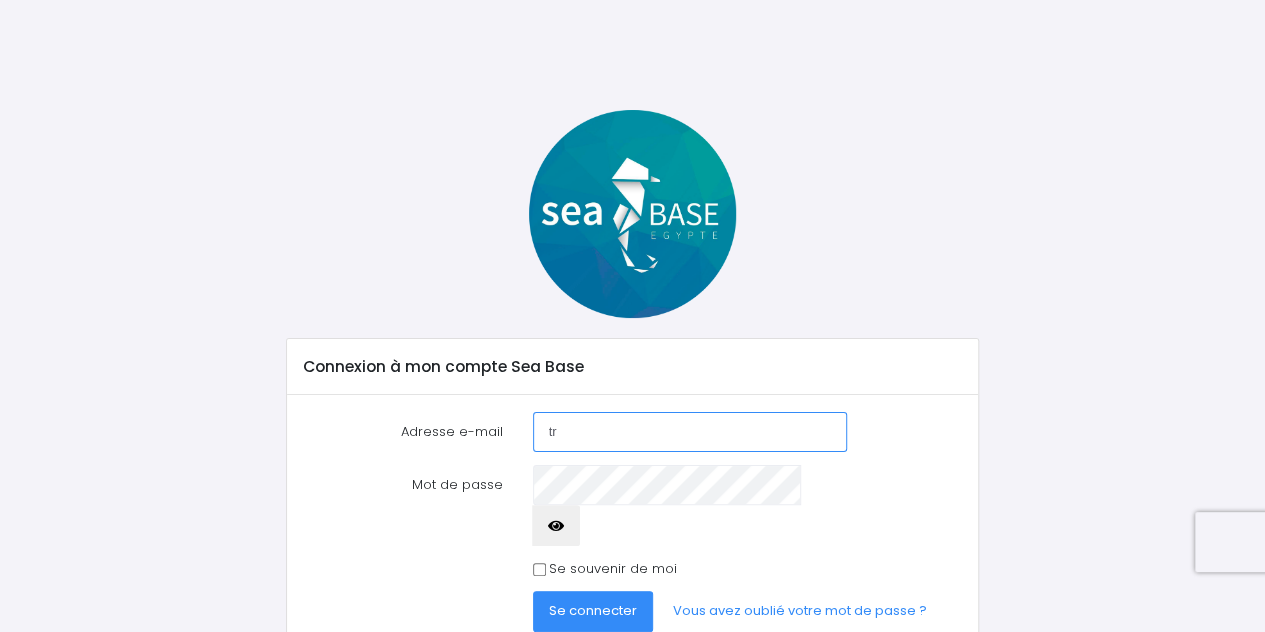 type on "triskelle84@hotmail.fr" 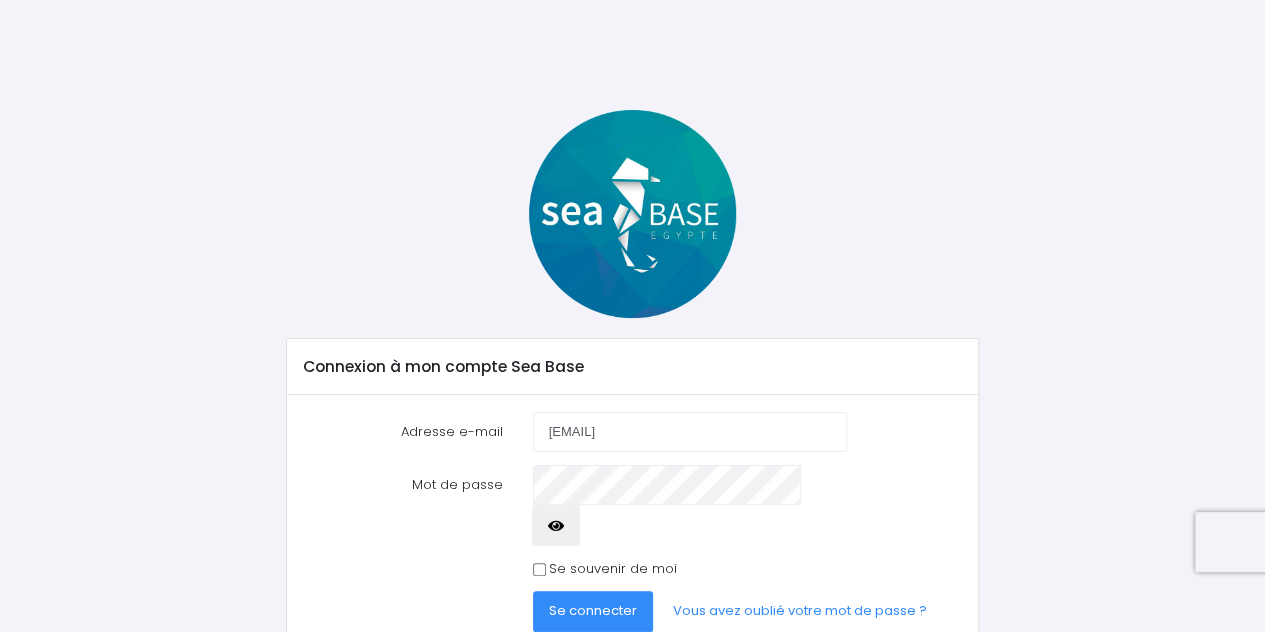 click on "Se connecter" at bounding box center [593, 610] 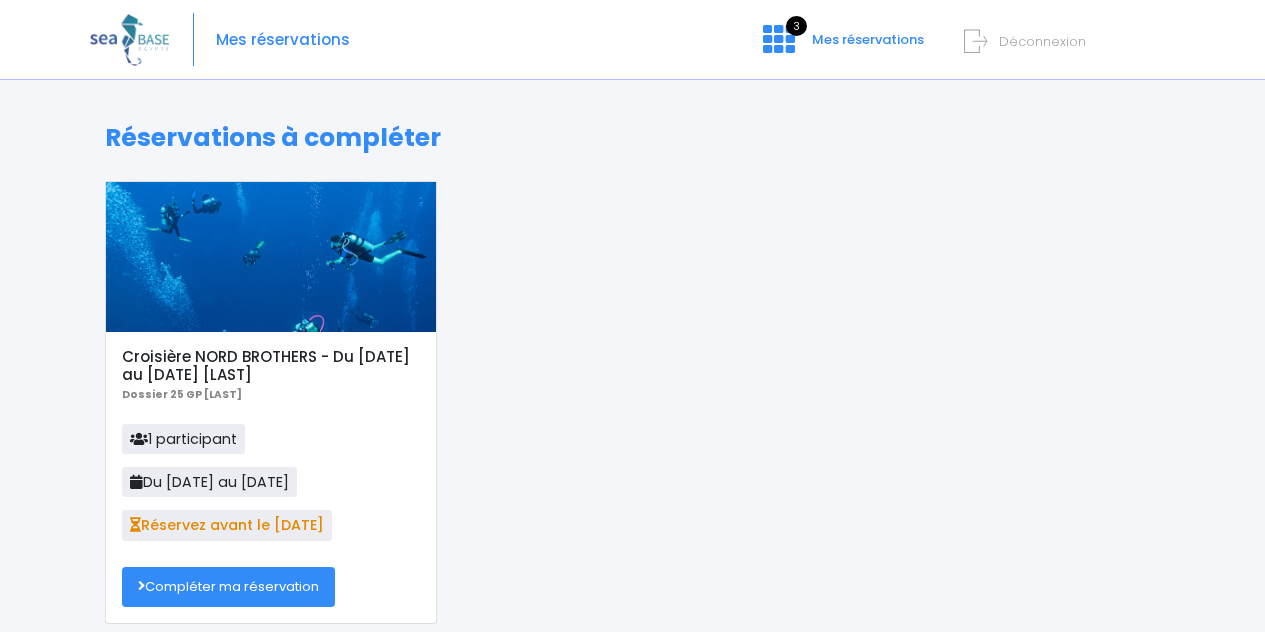 scroll, scrollTop: 0, scrollLeft: 0, axis: both 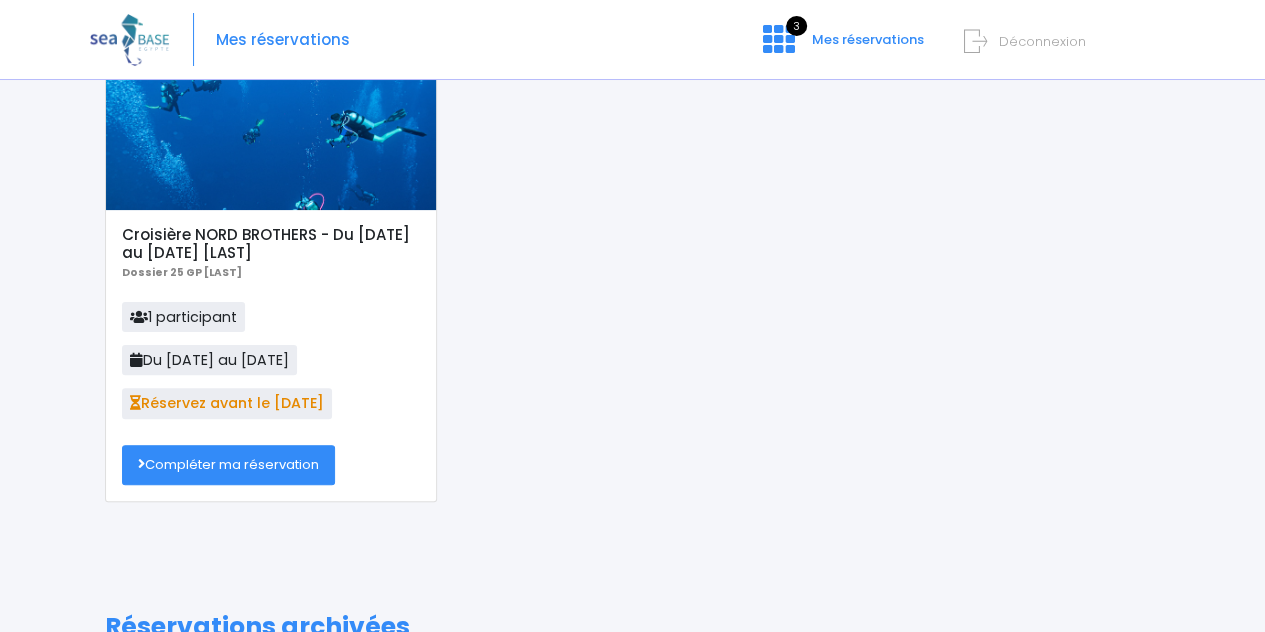 click on "Compléter ma réservation" at bounding box center [228, 465] 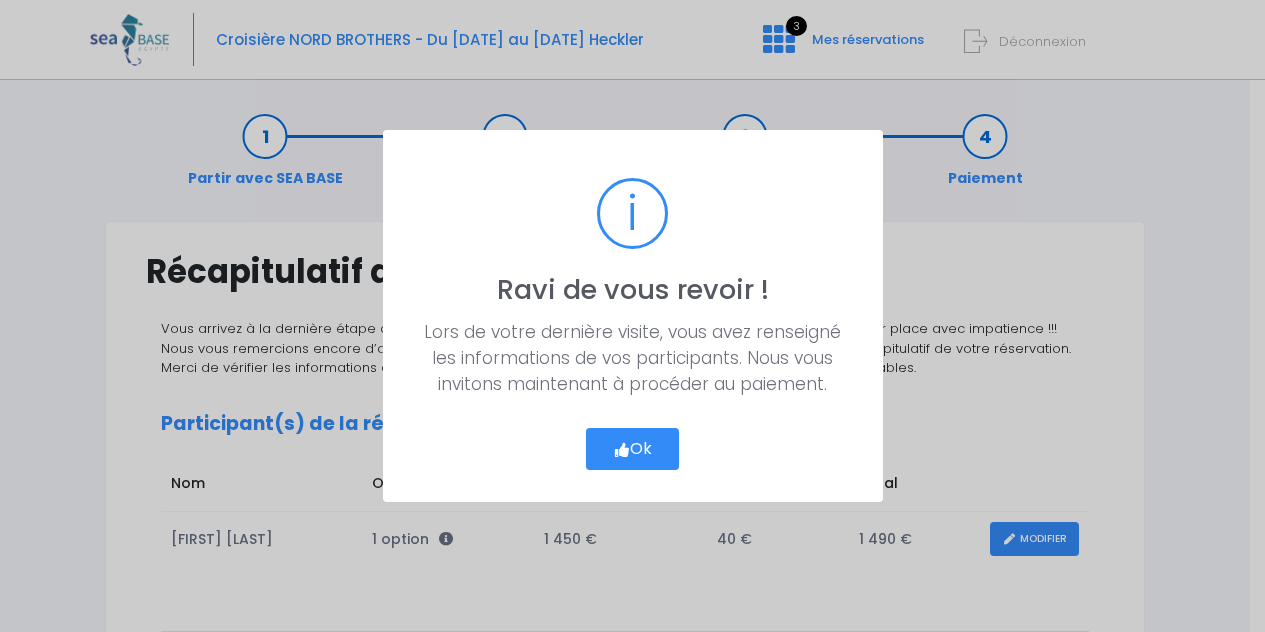 scroll, scrollTop: 0, scrollLeft: 0, axis: both 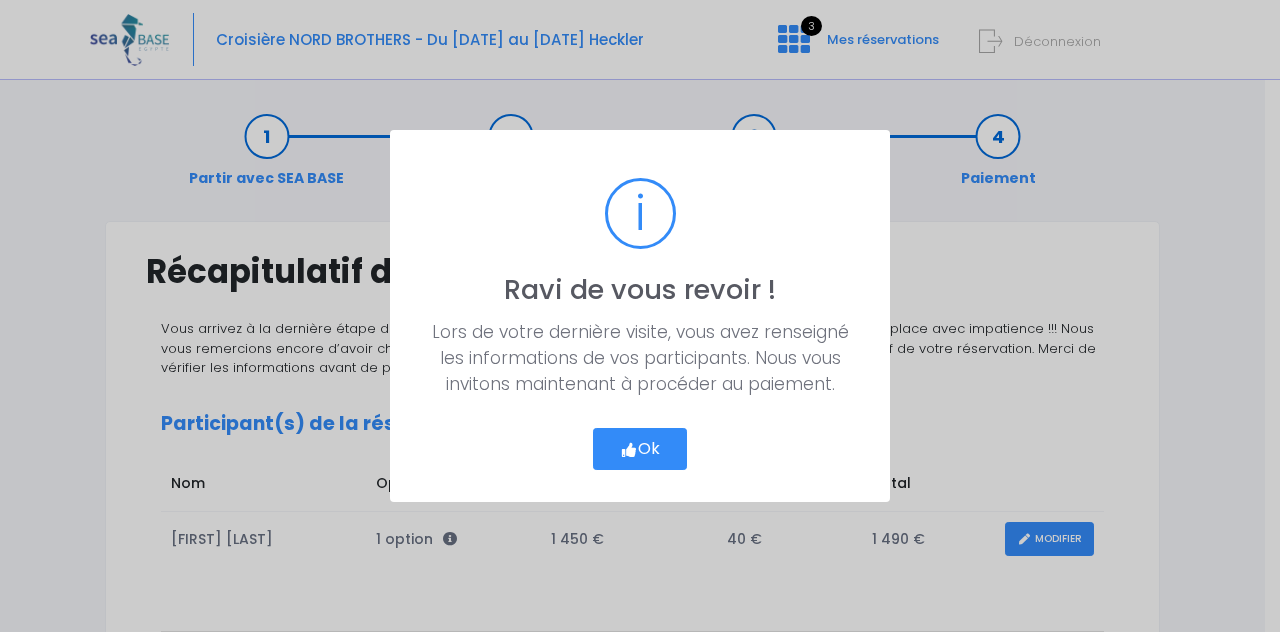 click on "Ok" at bounding box center (640, 449) 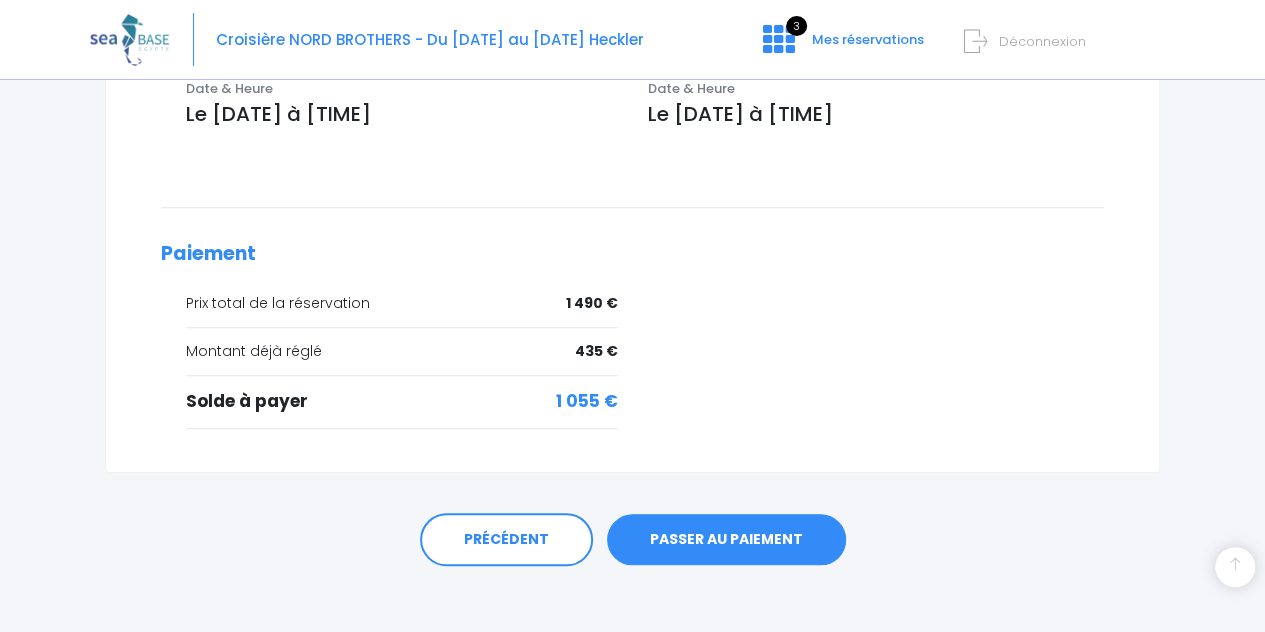 scroll, scrollTop: 770, scrollLeft: 0, axis: vertical 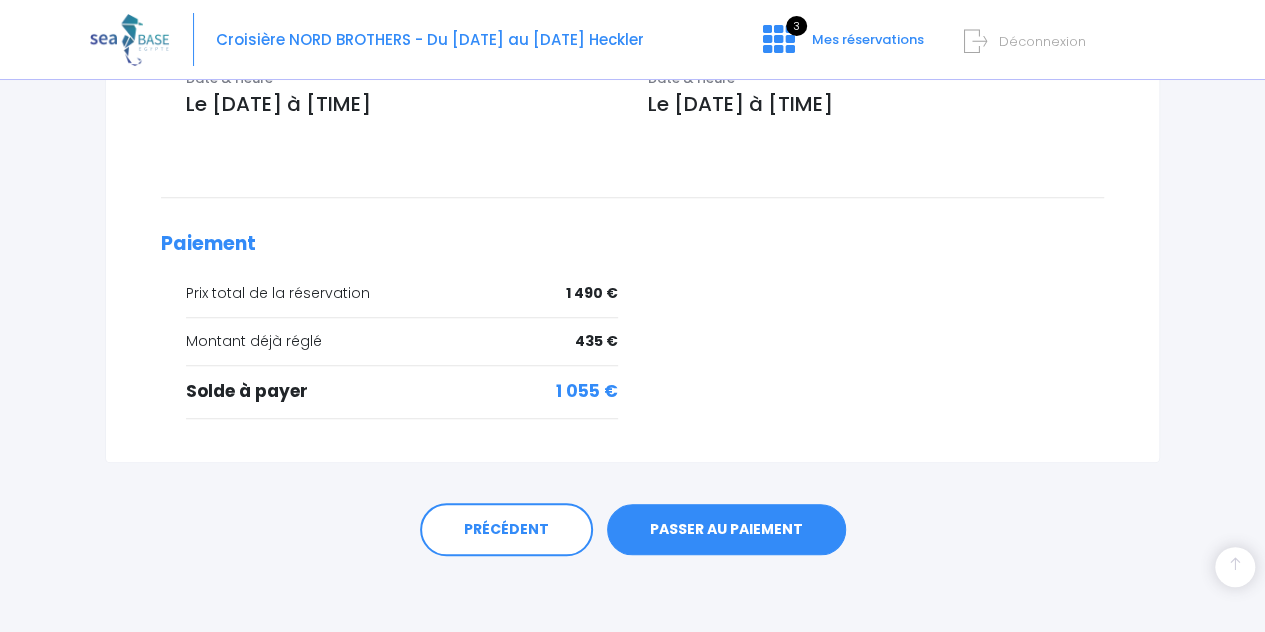 click on "PASSER AU PAIEMENT" at bounding box center (726, 530) 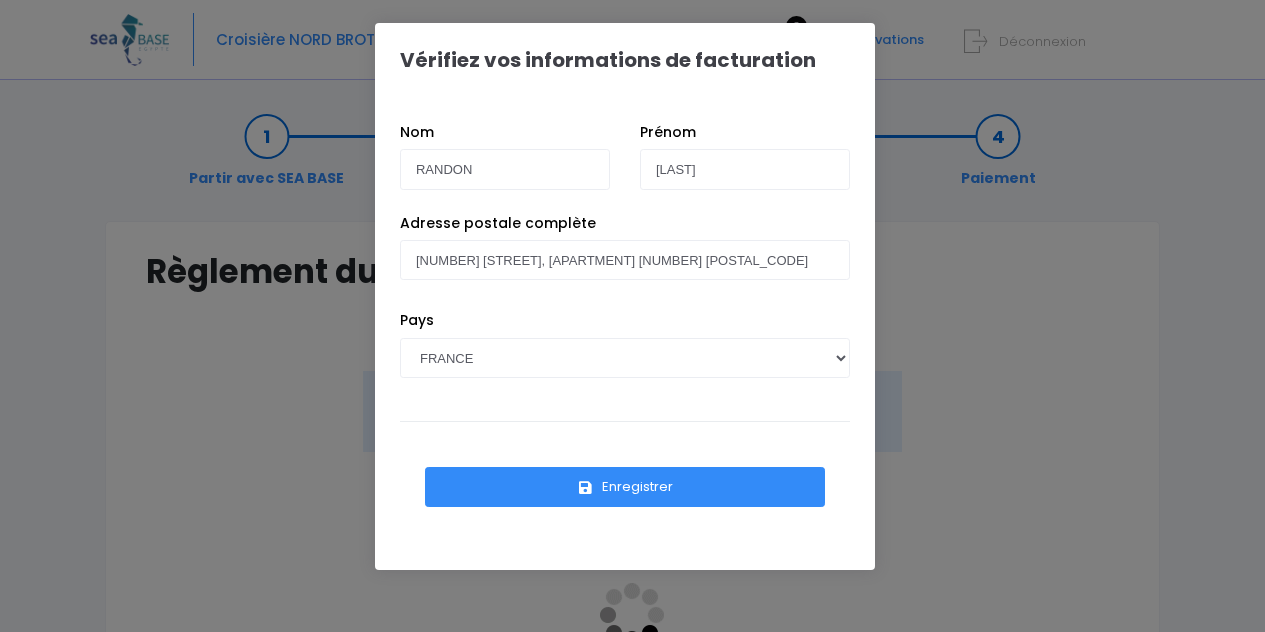 scroll, scrollTop: 0, scrollLeft: 0, axis: both 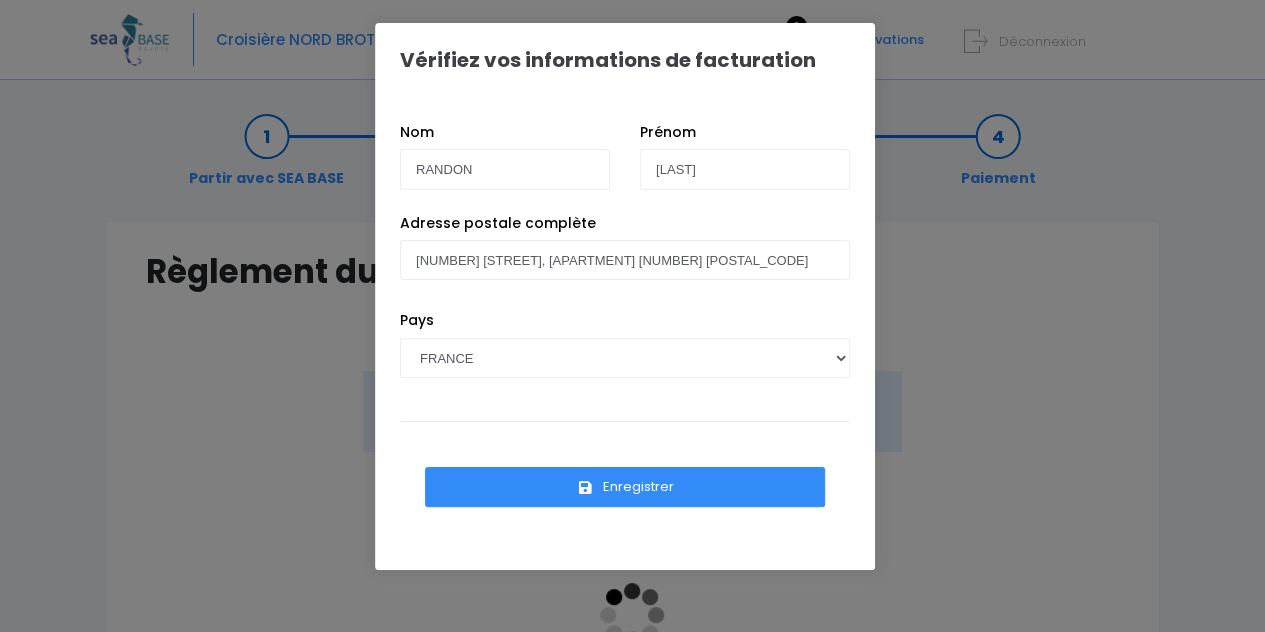 click on "Enregistrer" at bounding box center [625, 487] 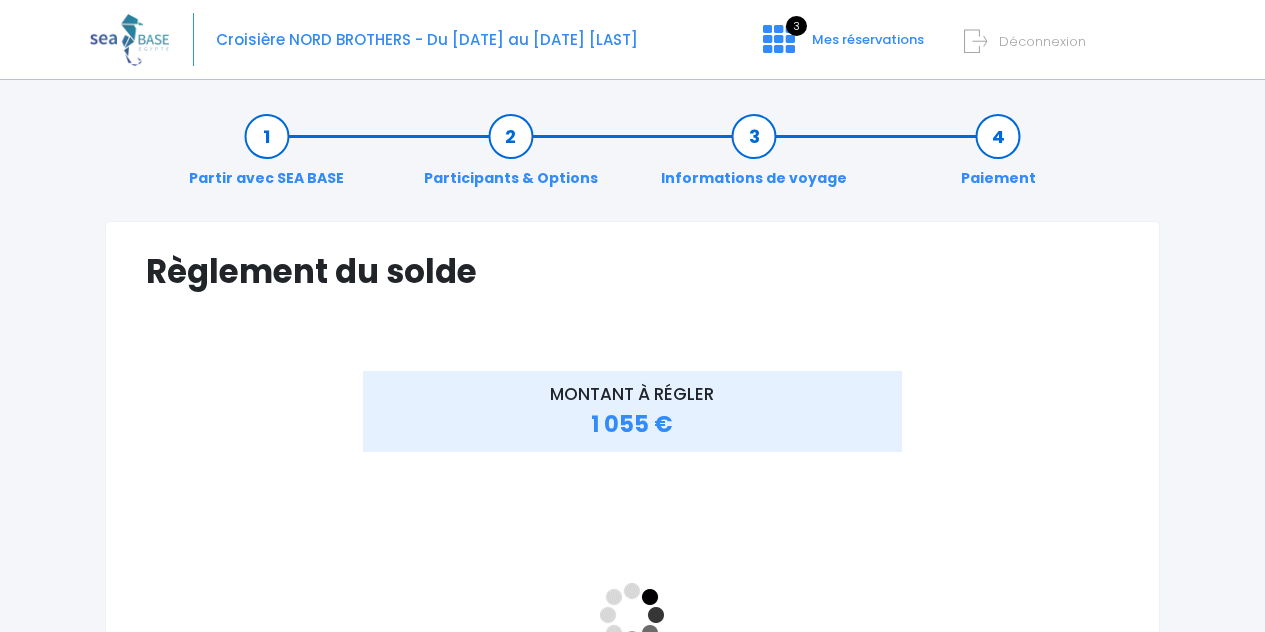 scroll, scrollTop: 0, scrollLeft: 0, axis: both 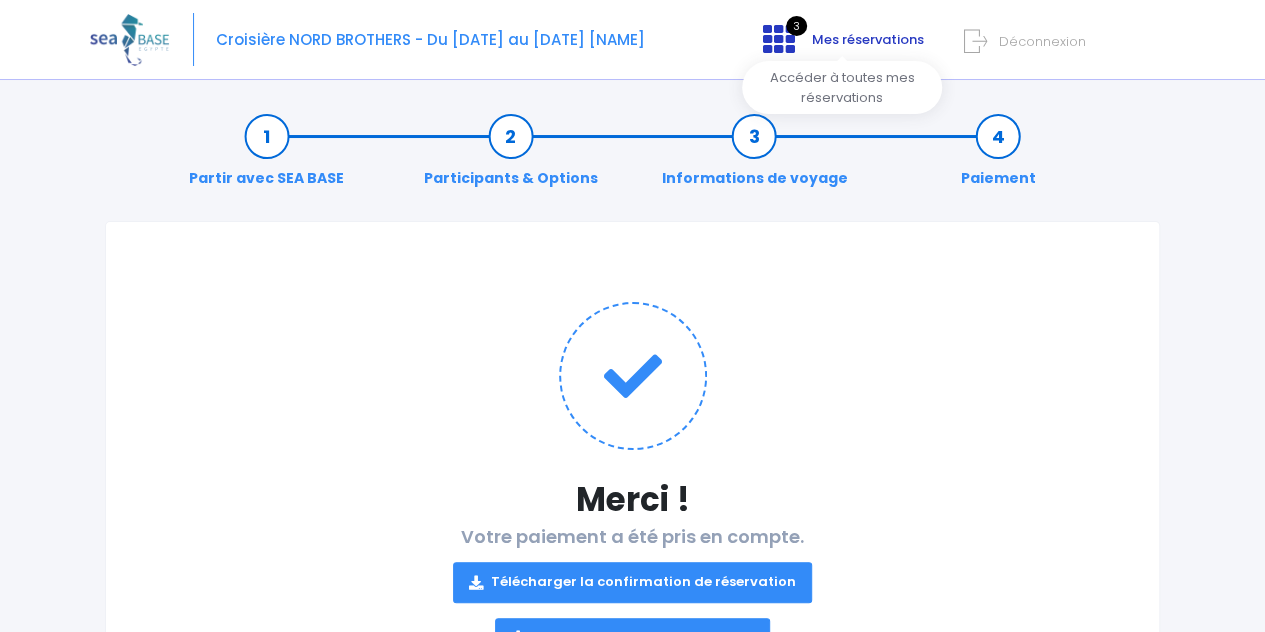 click on "Mes réservations" at bounding box center [868, 39] 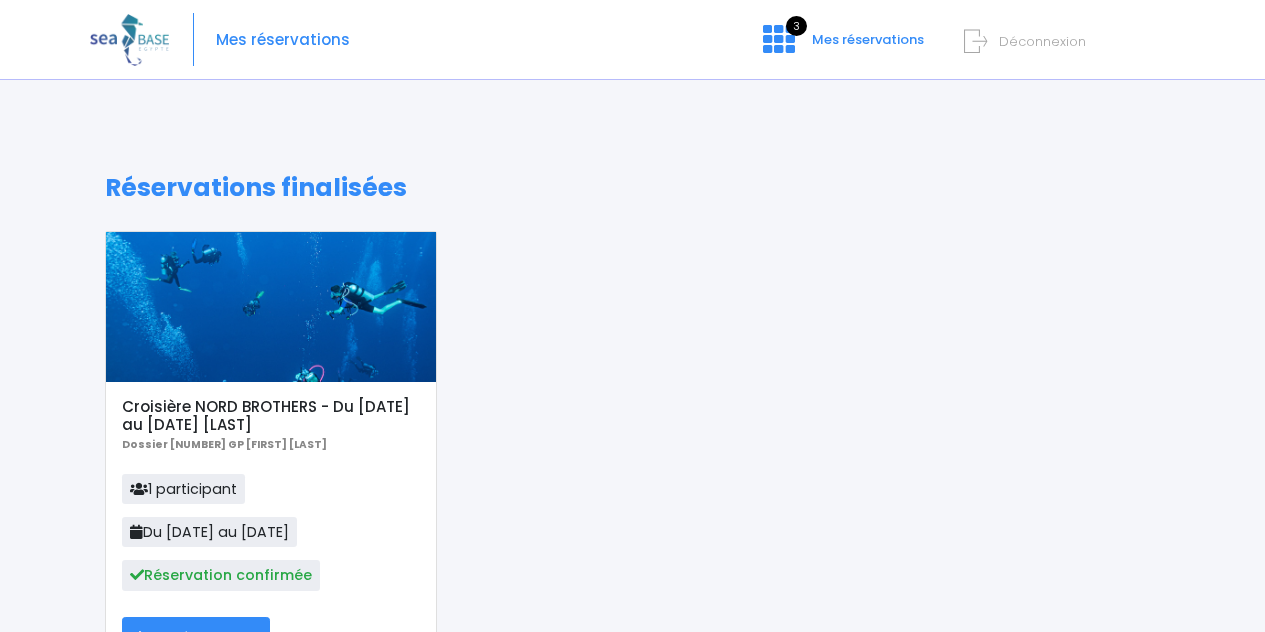 scroll, scrollTop: 0, scrollLeft: 0, axis: both 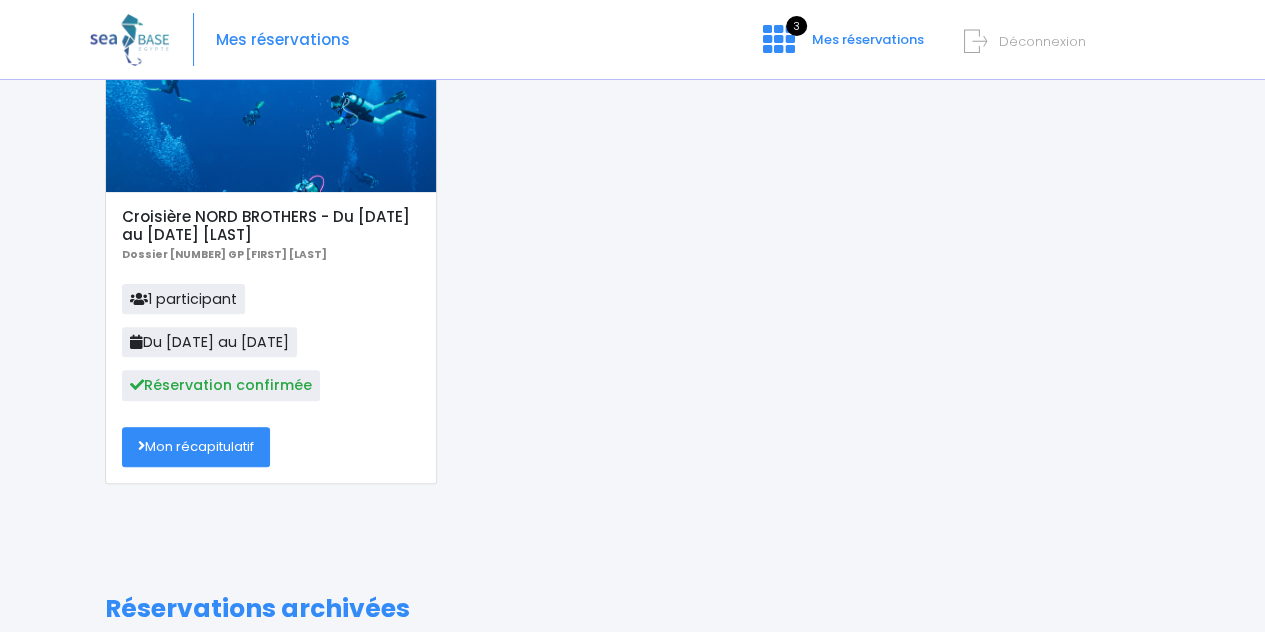 click on "Mon récapitulatif" at bounding box center (196, 447) 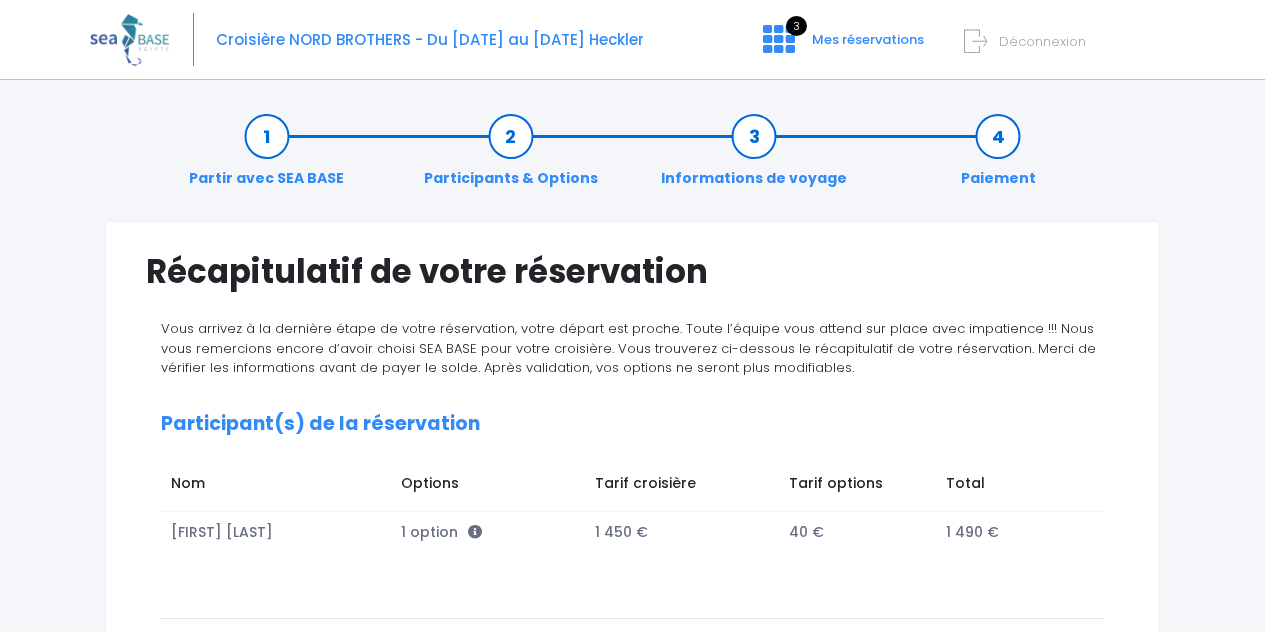 scroll, scrollTop: 0, scrollLeft: 0, axis: both 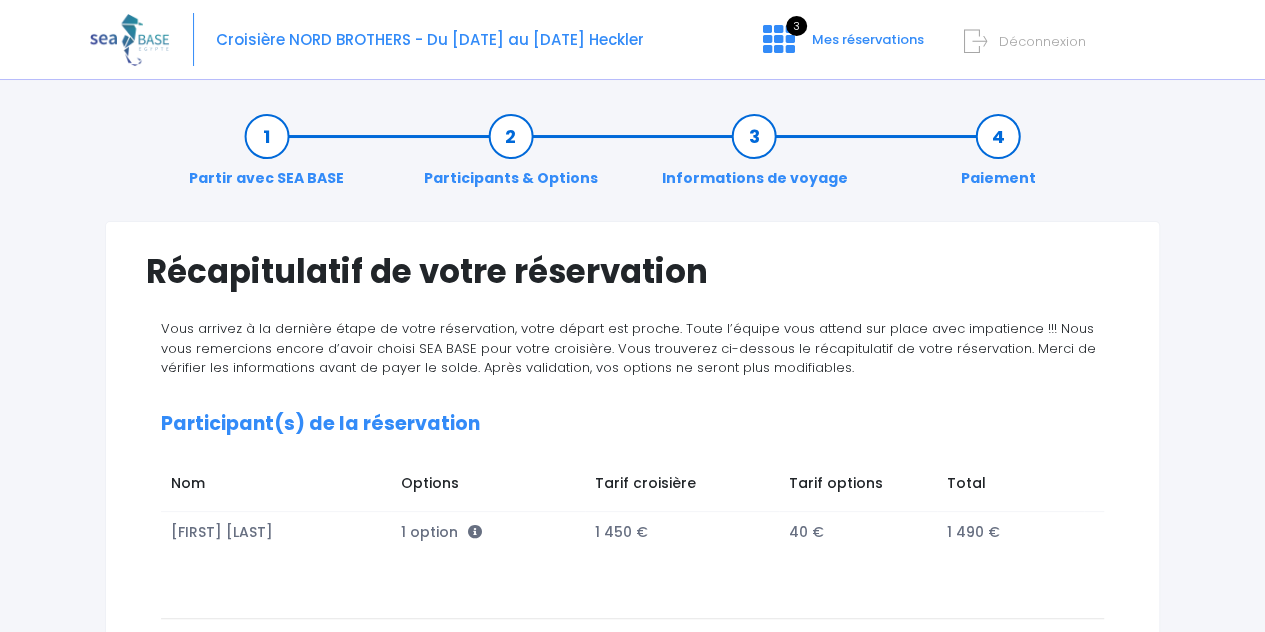 click on "Informations de voyage" at bounding box center (754, 157) 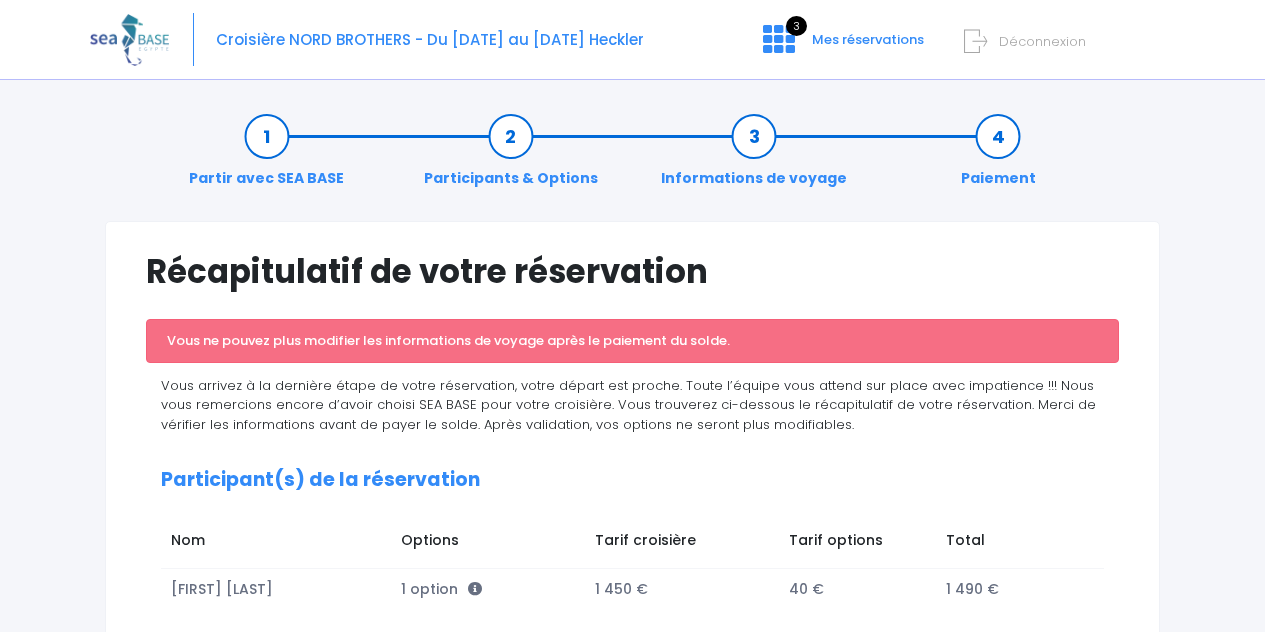 scroll, scrollTop: 0, scrollLeft: 0, axis: both 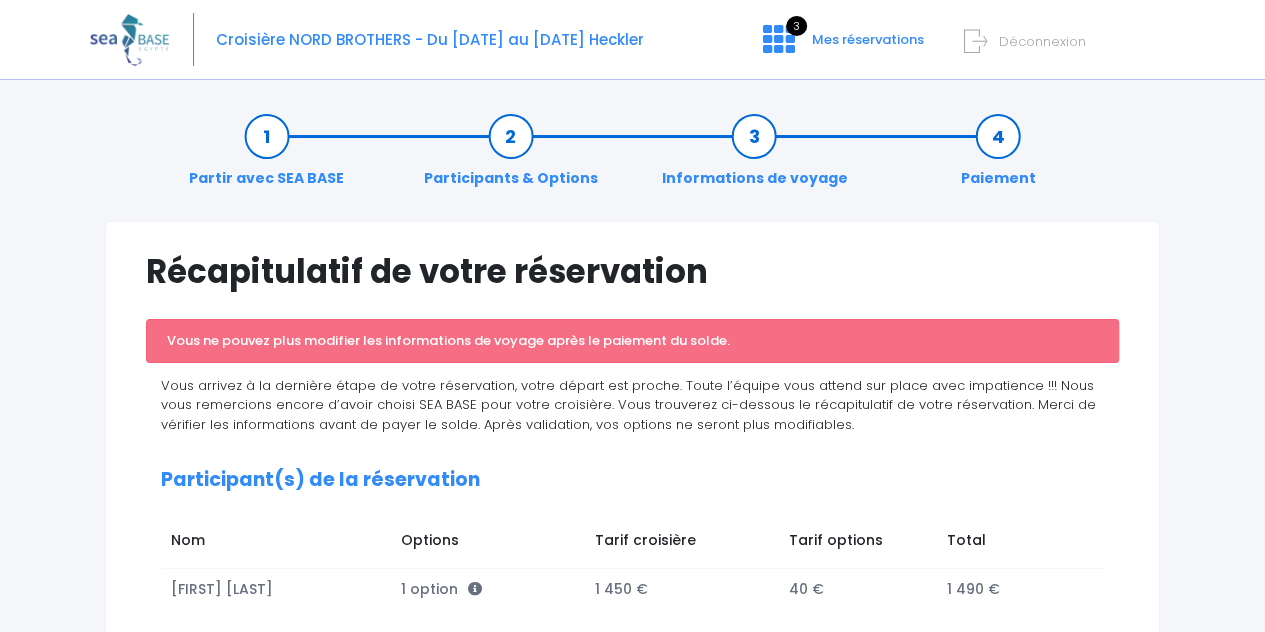 click on "Participants & Options" at bounding box center (511, 157) 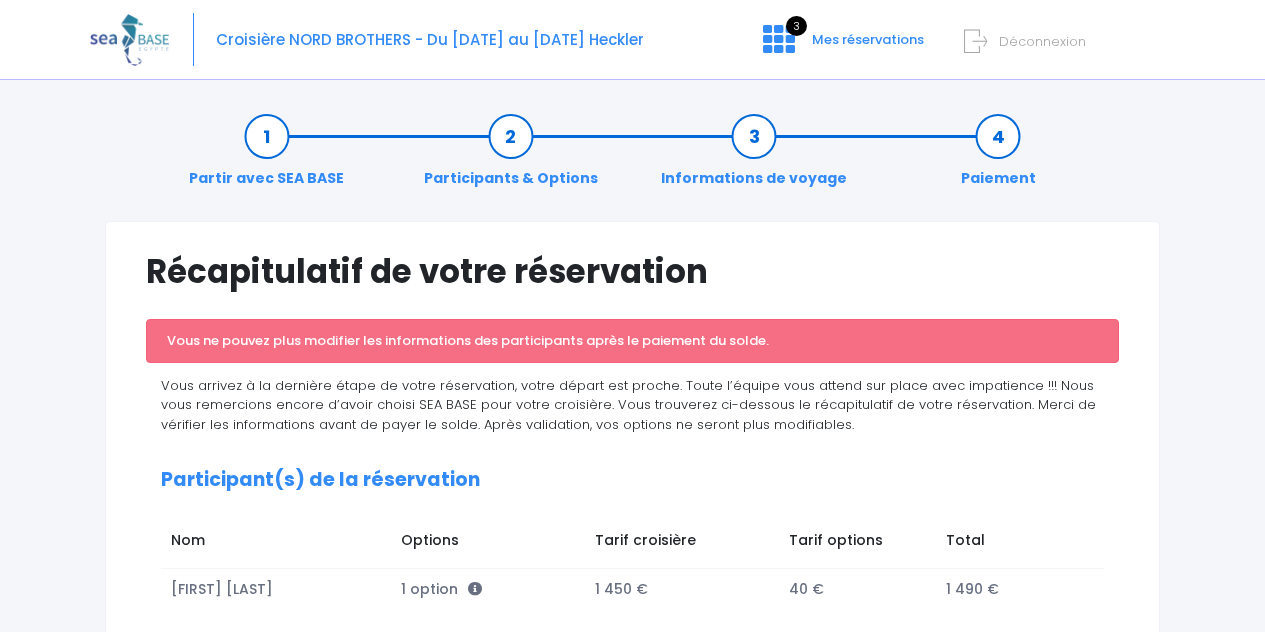 scroll, scrollTop: 0, scrollLeft: 0, axis: both 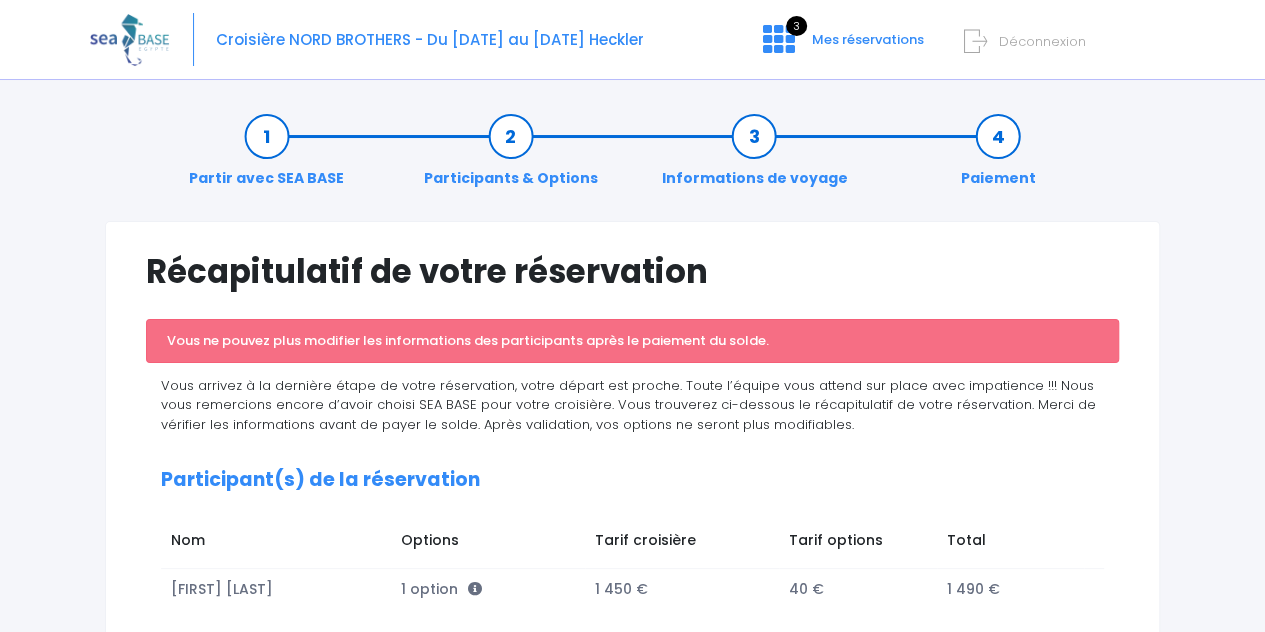 click on "Partir avec SEA BASE" at bounding box center [266, 157] 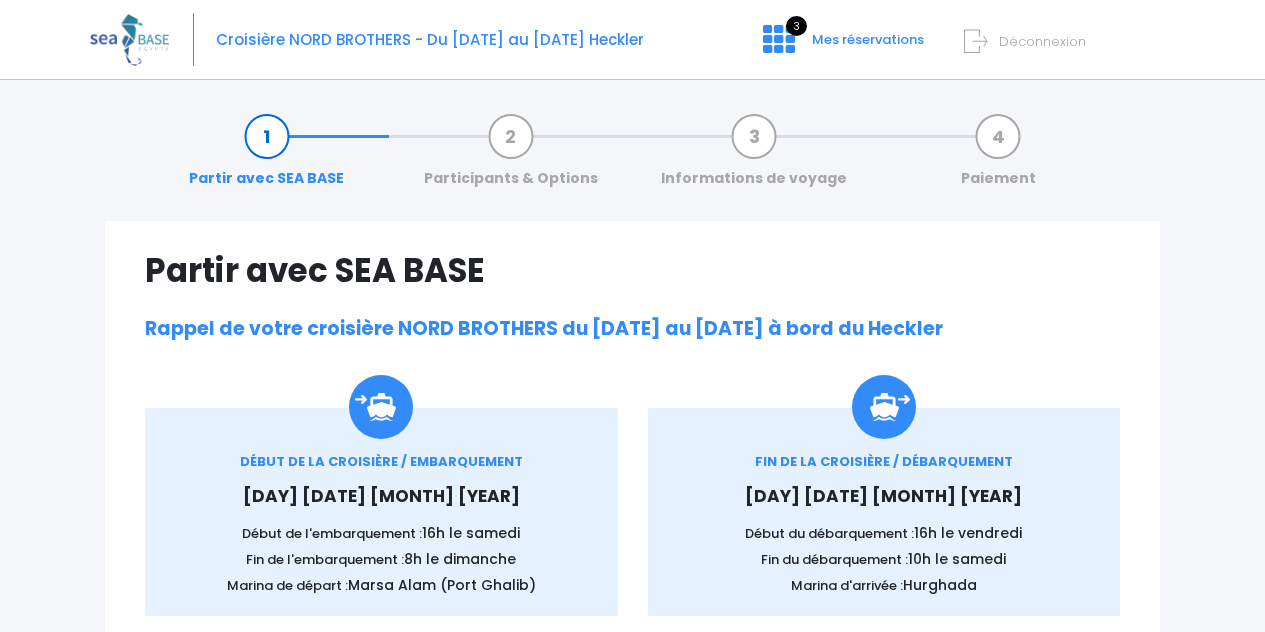 scroll, scrollTop: 0, scrollLeft: 0, axis: both 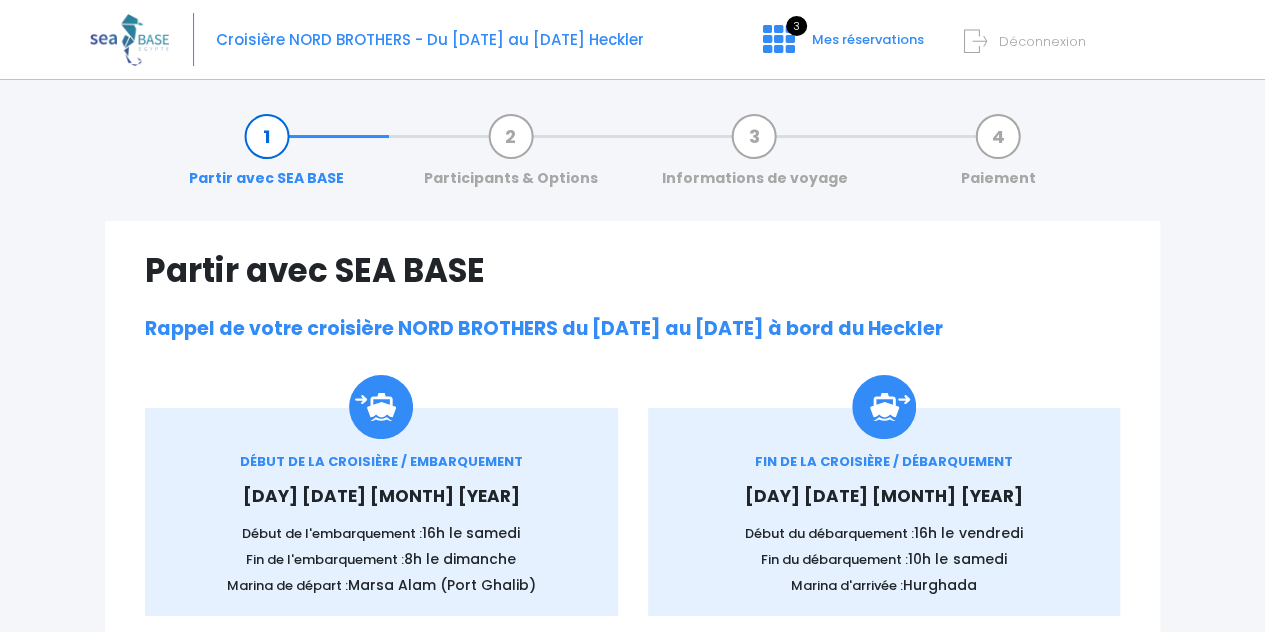 click on "Déconnexion" at bounding box center (1042, 41) 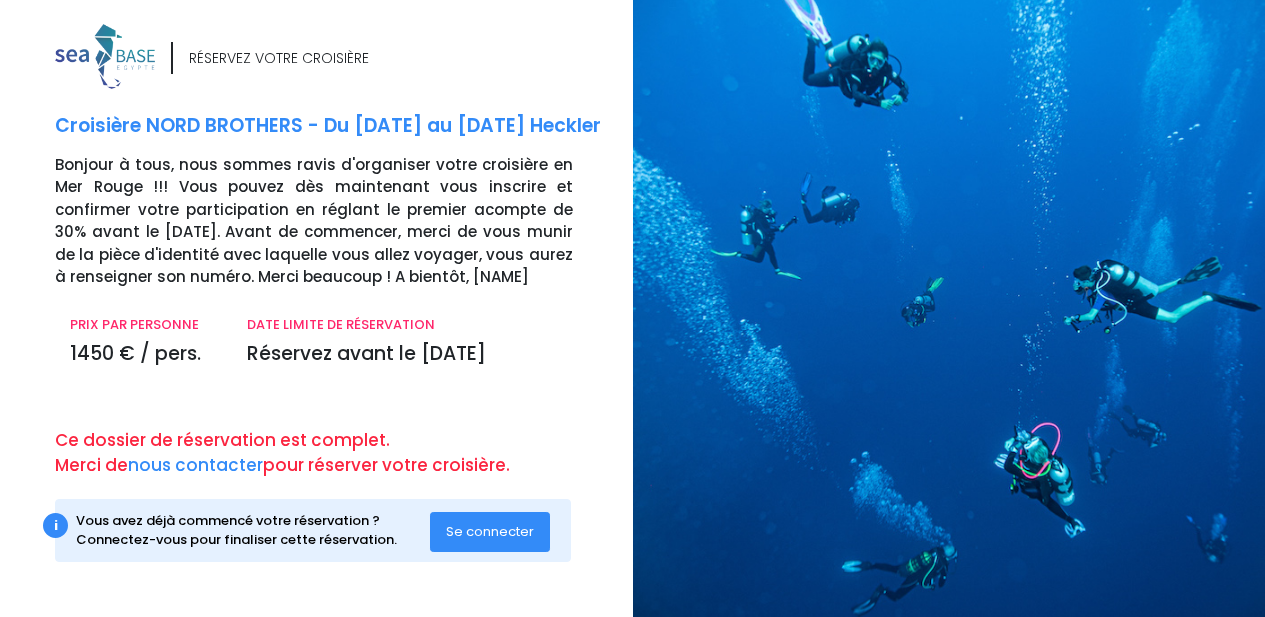 scroll, scrollTop: 0, scrollLeft: 0, axis: both 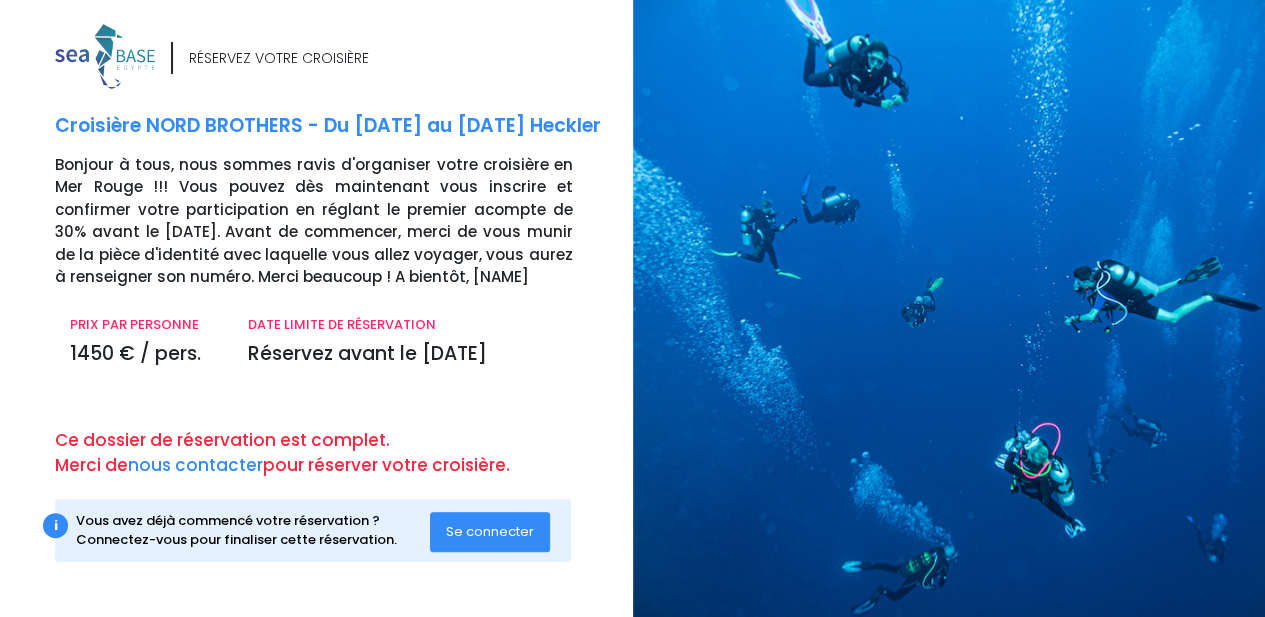click on "Se connecter" at bounding box center (490, 531) 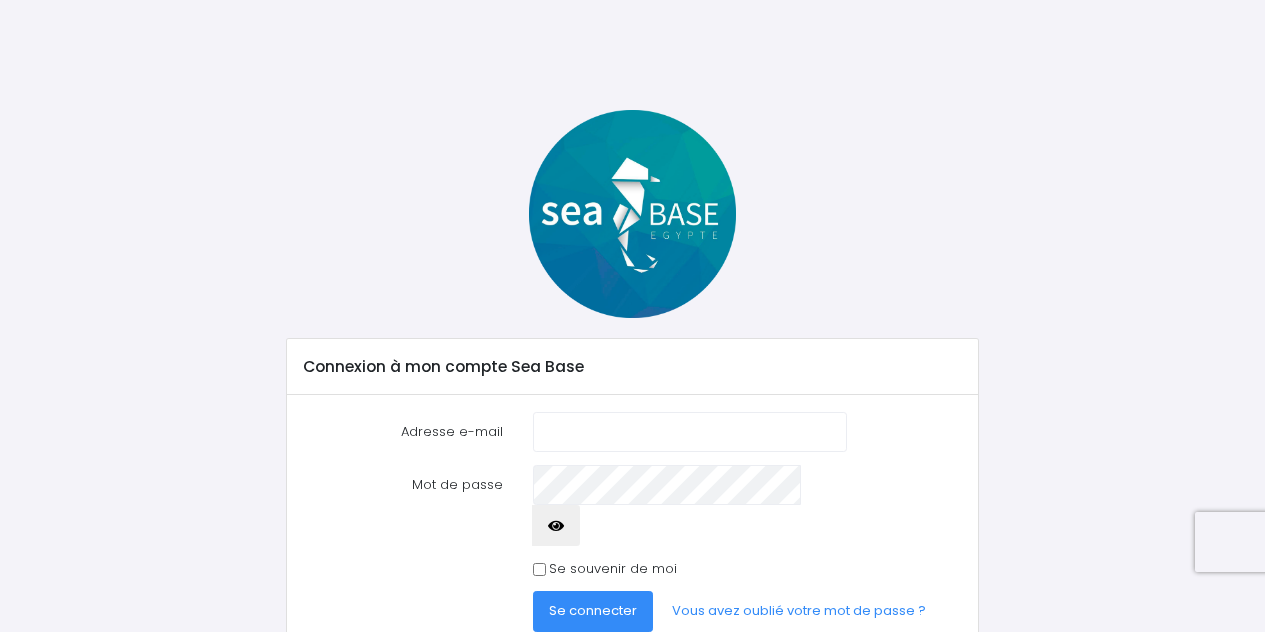 scroll, scrollTop: 0, scrollLeft: 0, axis: both 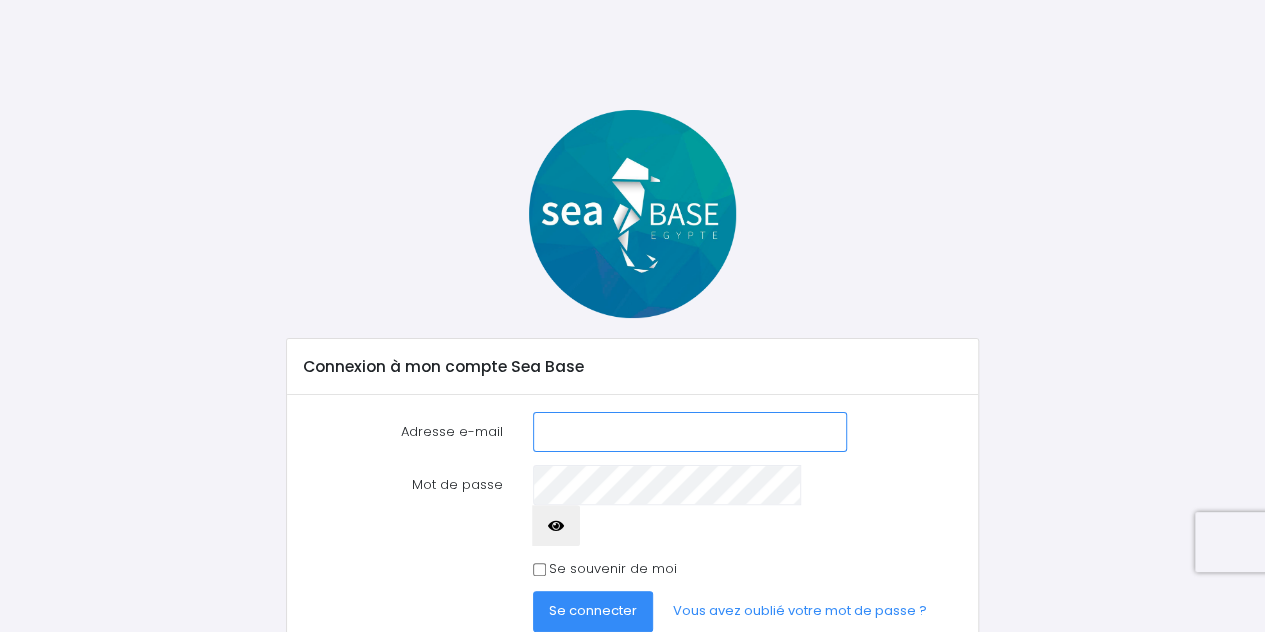 type on "[USERNAME]@[DOMAIN]" 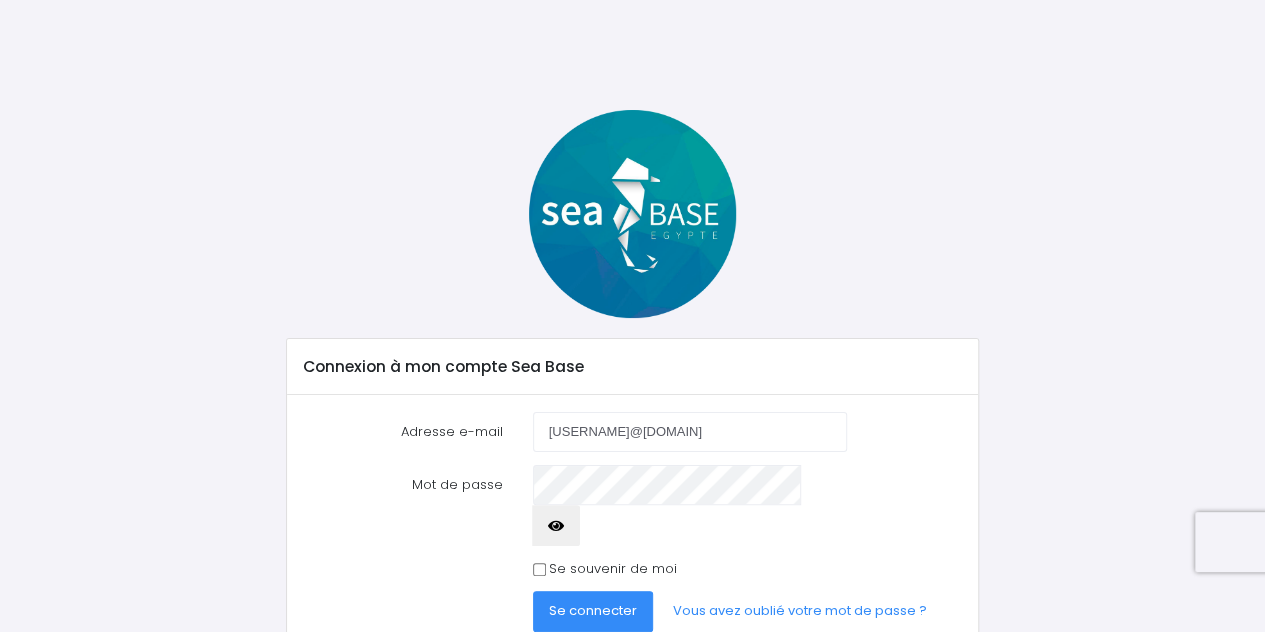 click on "Se connecter" at bounding box center (593, 611) 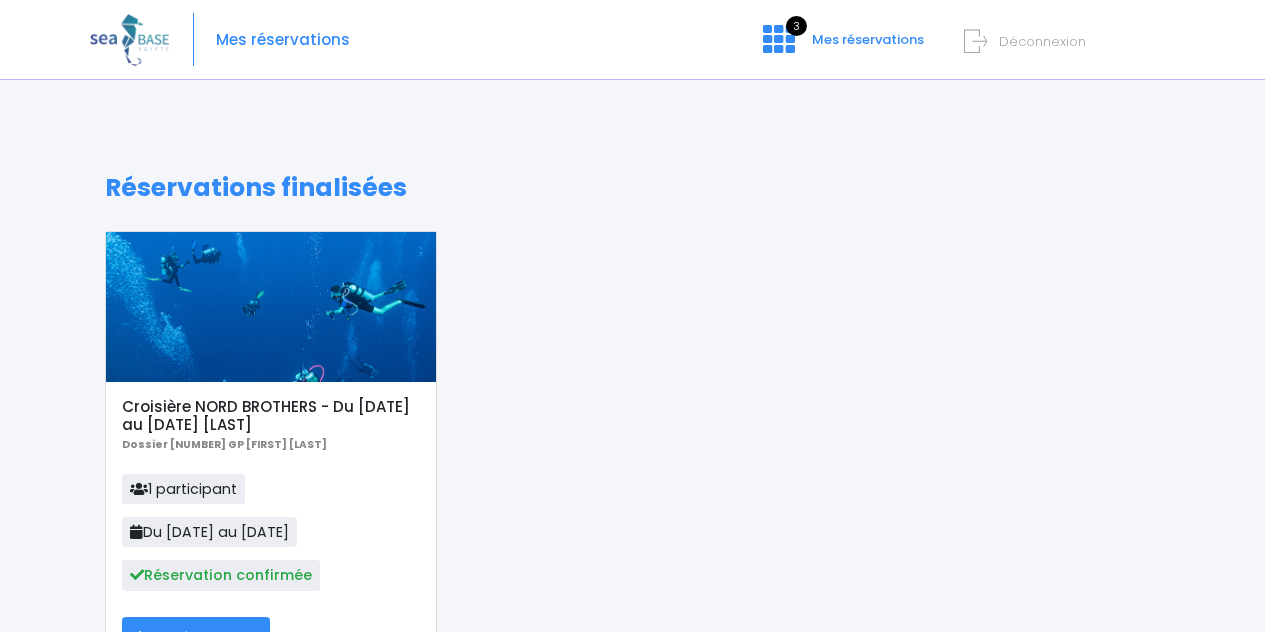 scroll, scrollTop: 0, scrollLeft: 0, axis: both 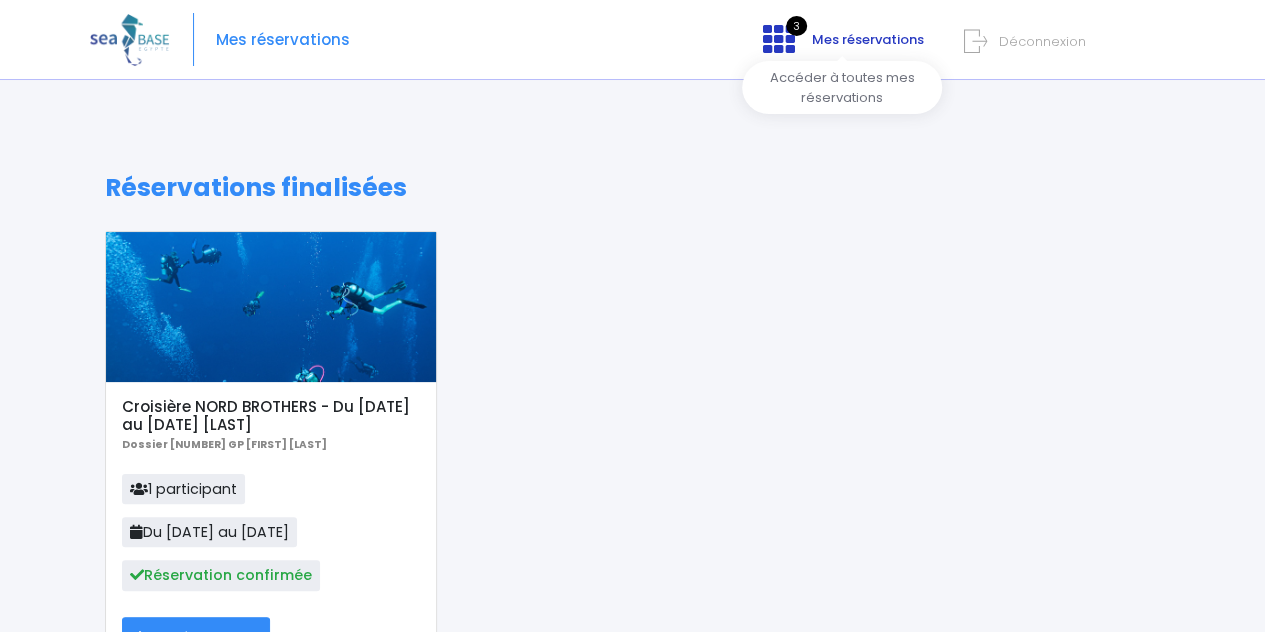 click at bounding box center [779, 39] 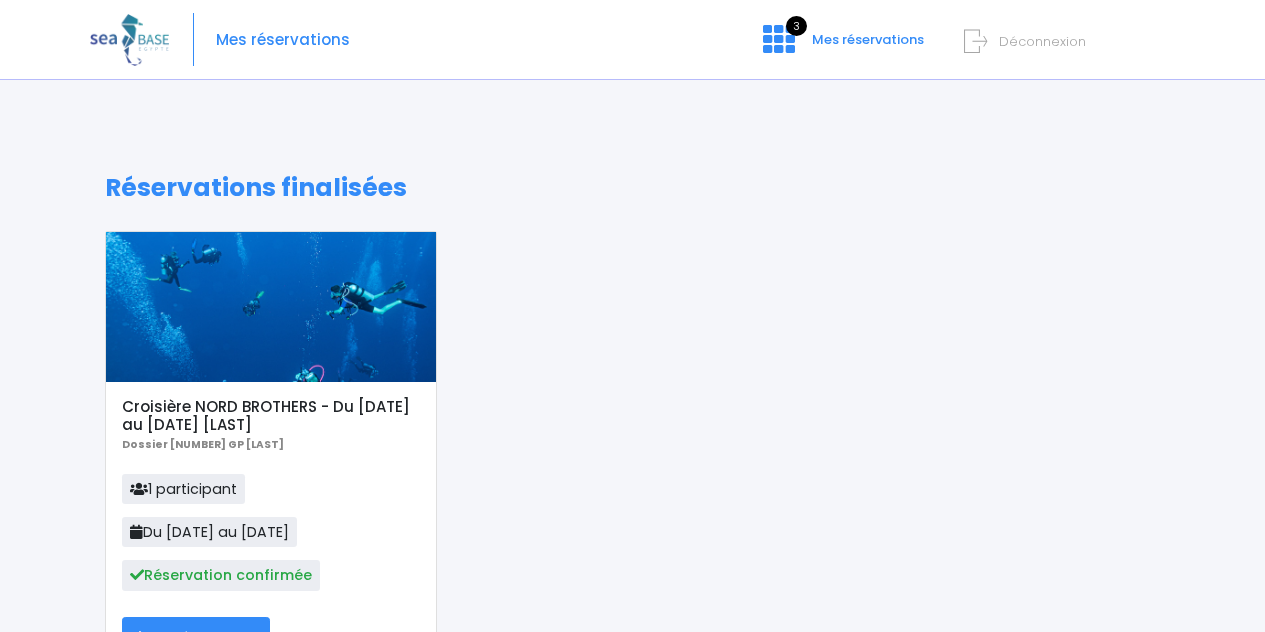 scroll, scrollTop: 0, scrollLeft: 0, axis: both 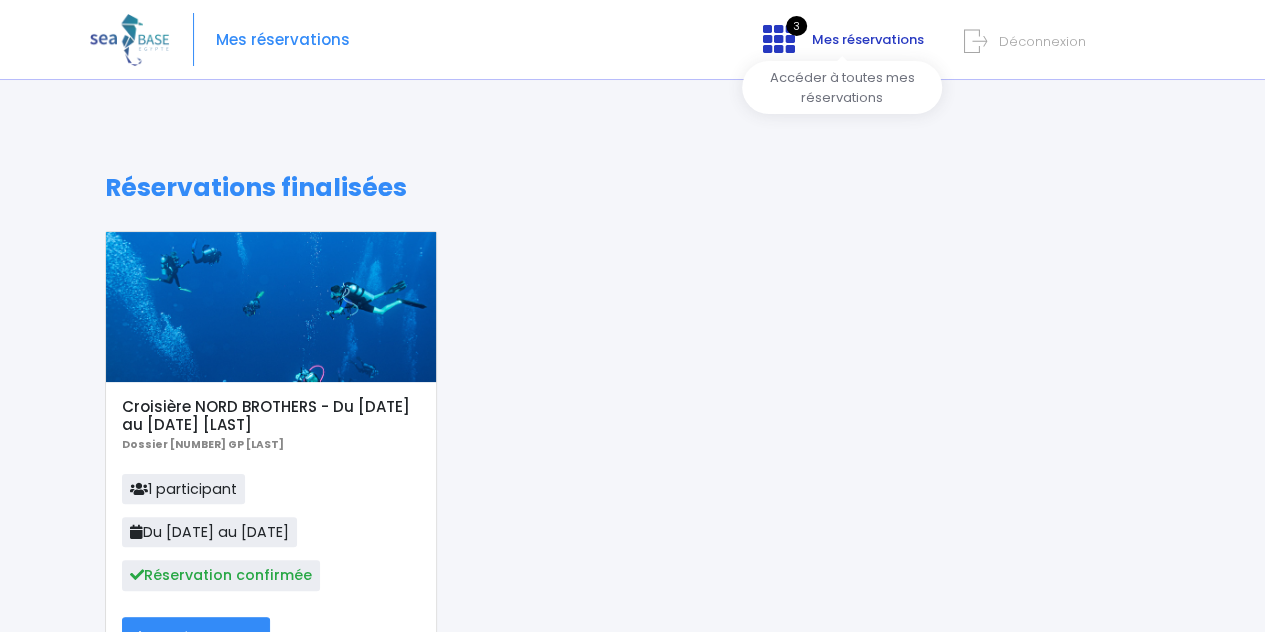 click on "Mes réservations" at bounding box center (868, 39) 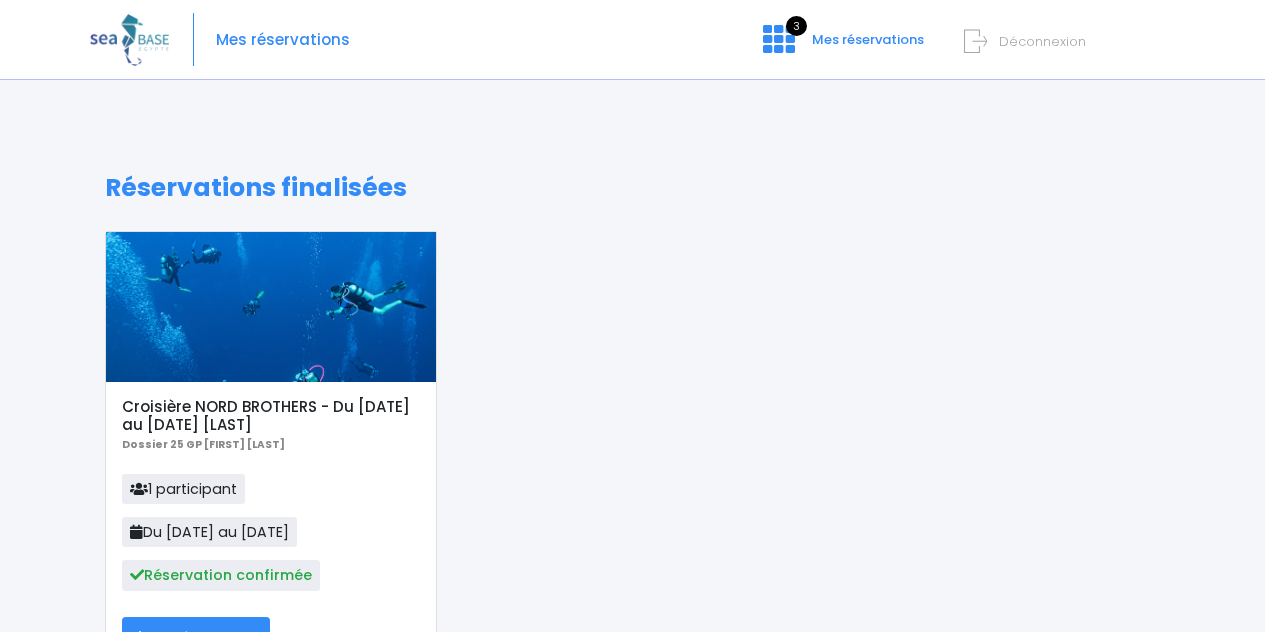 scroll, scrollTop: 0, scrollLeft: 0, axis: both 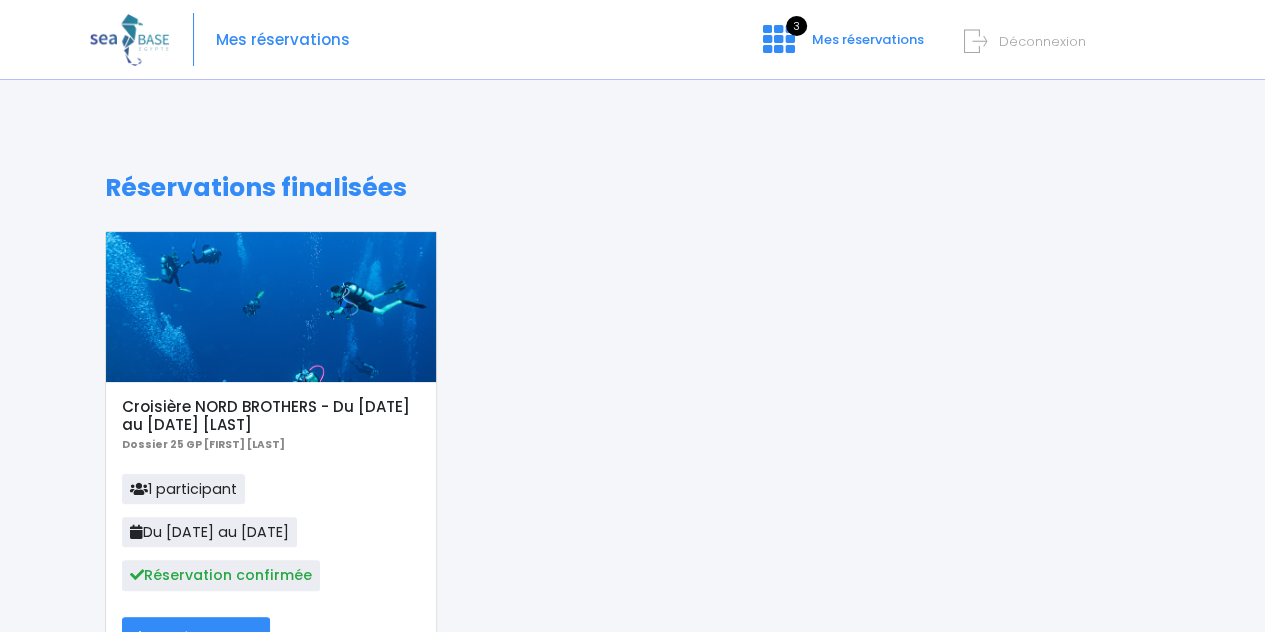 click on "Déconnexion" at bounding box center (1042, 41) 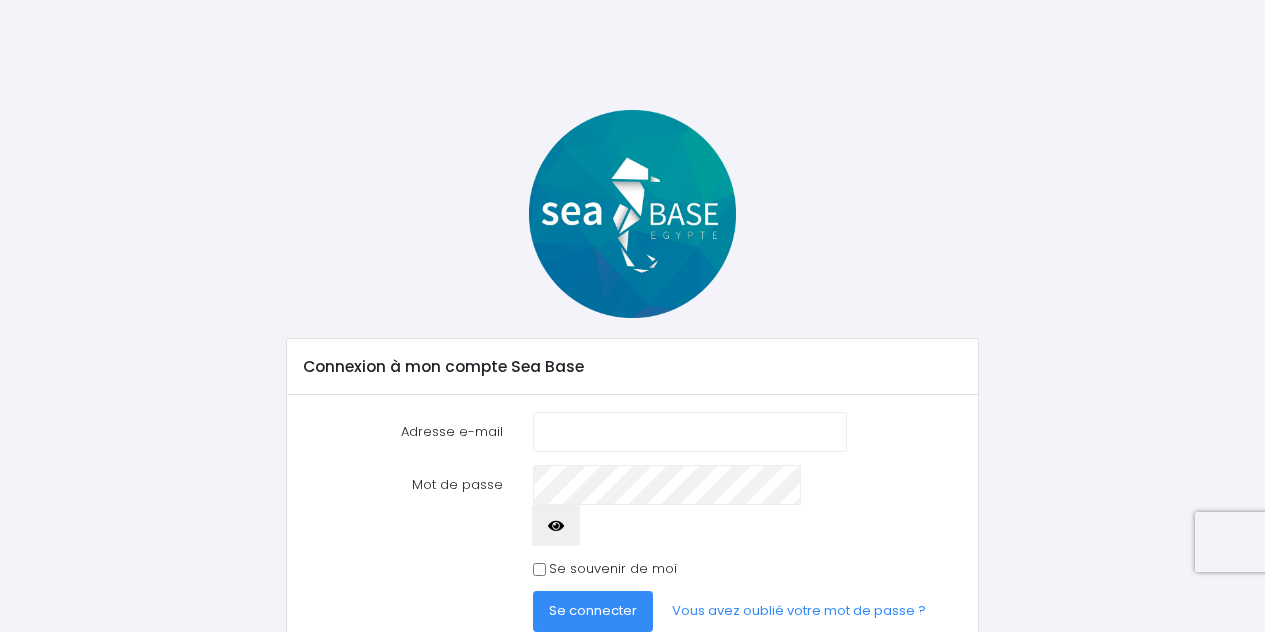 scroll, scrollTop: 0, scrollLeft: 0, axis: both 